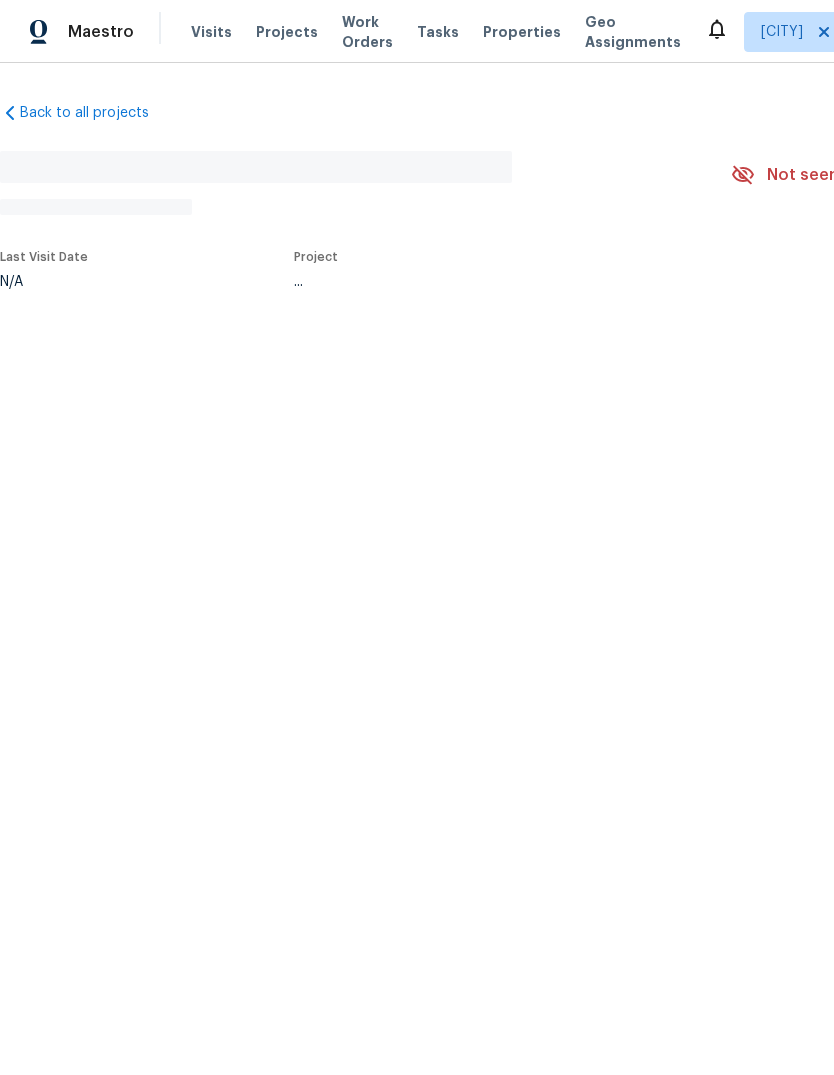 scroll, scrollTop: 0, scrollLeft: 0, axis: both 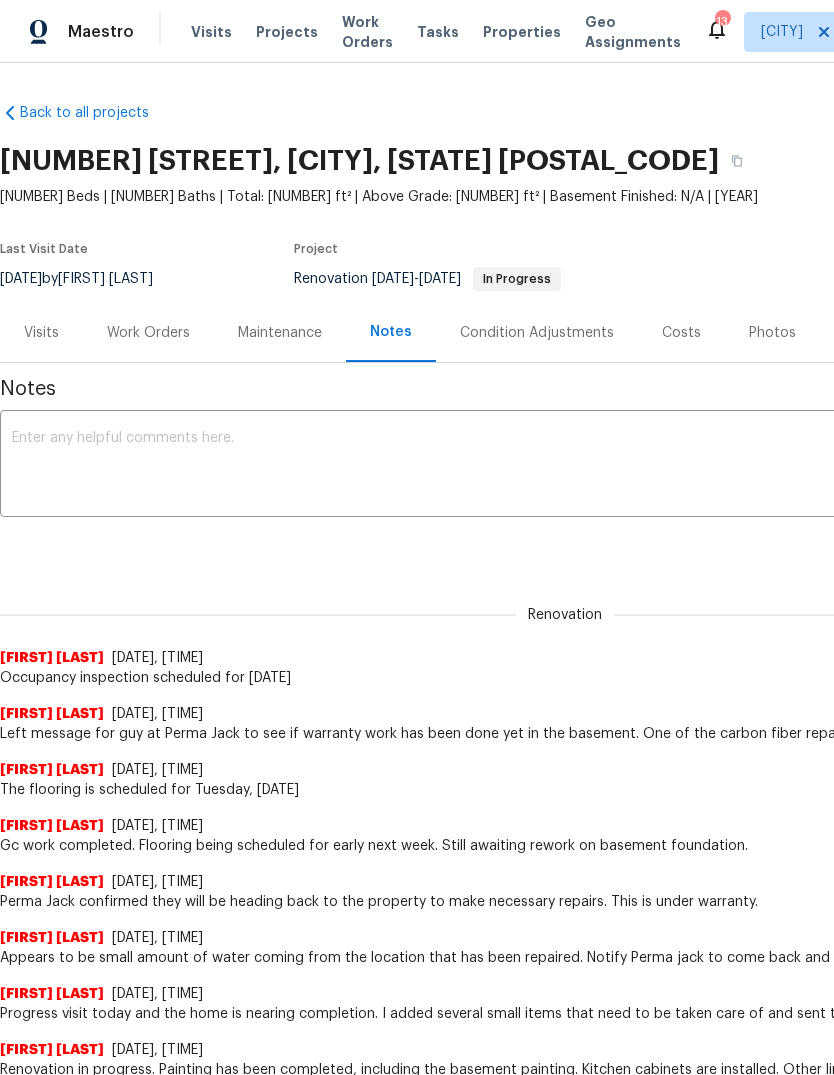 click on "Properties" at bounding box center (522, 32) 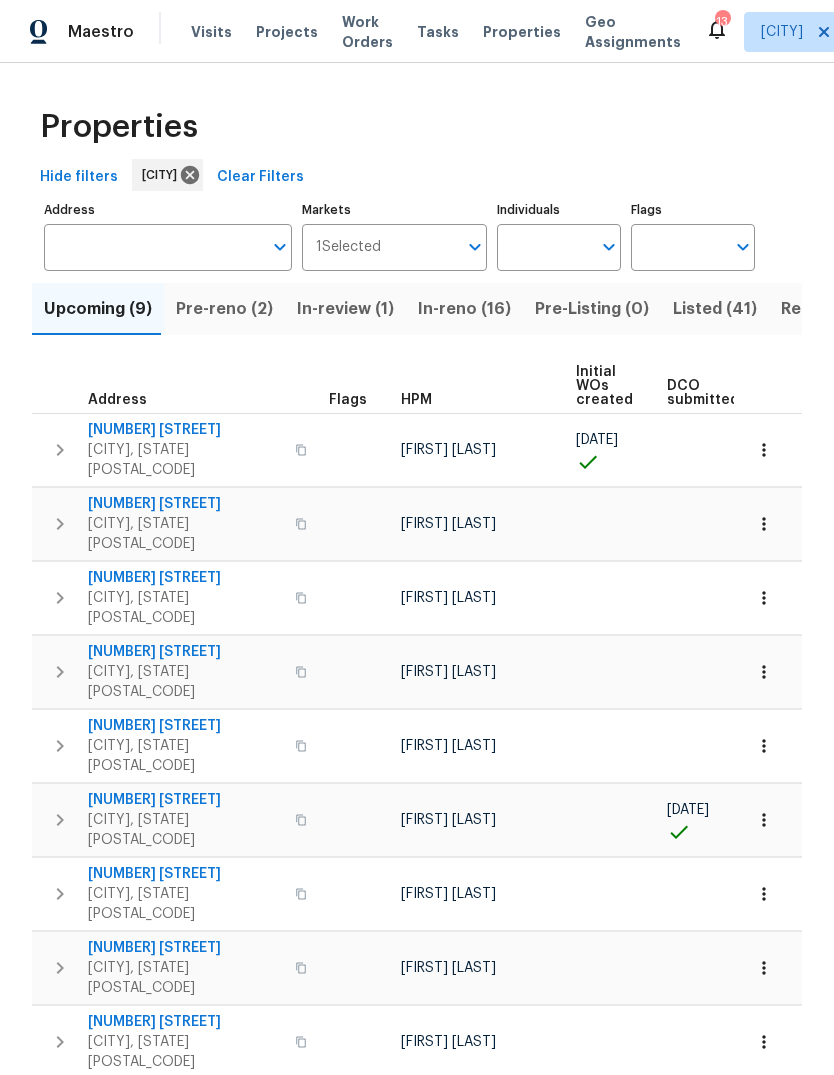 click on "Listed (41)" at bounding box center (715, 309) 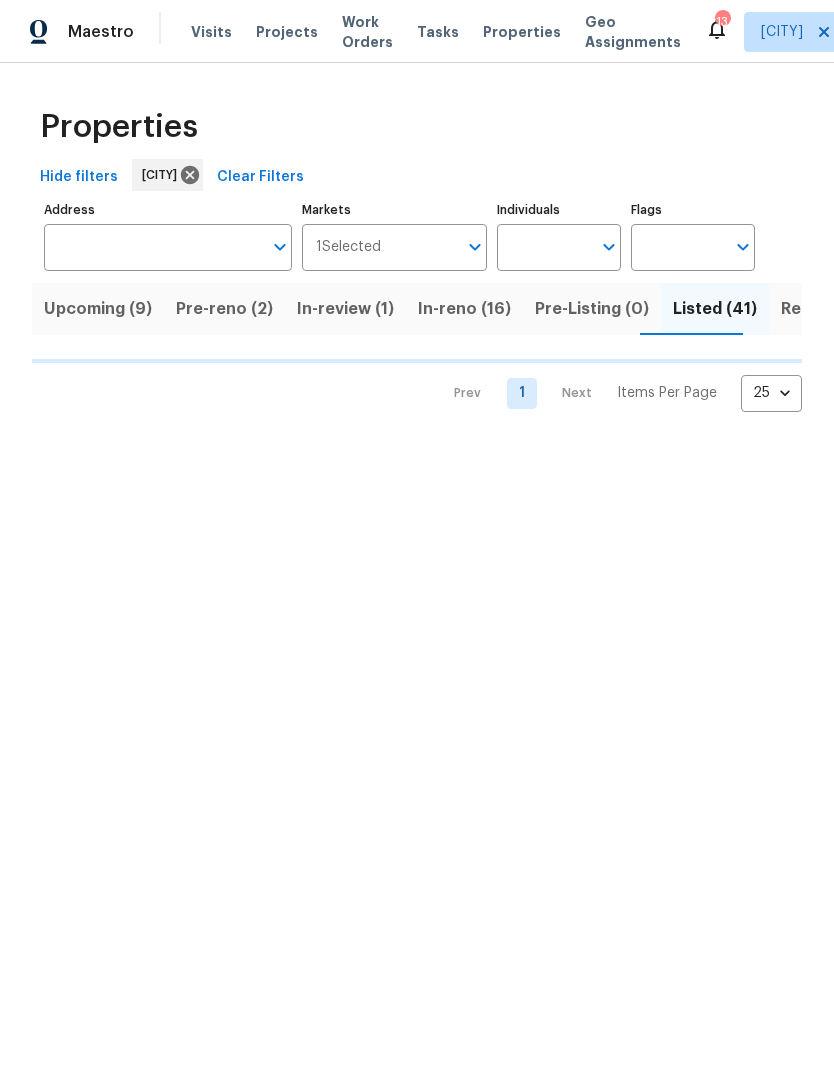 click on "Resale (8)" at bounding box center (820, 309) 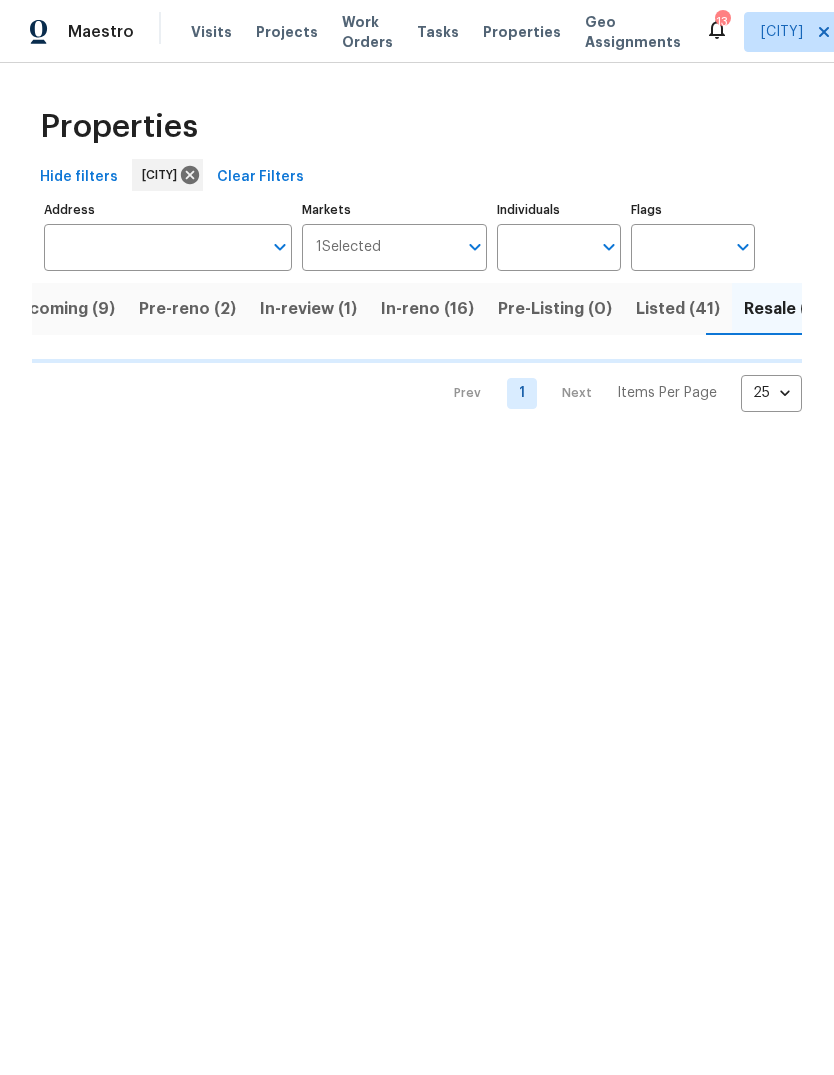 scroll, scrollTop: 0, scrollLeft: 40, axis: horizontal 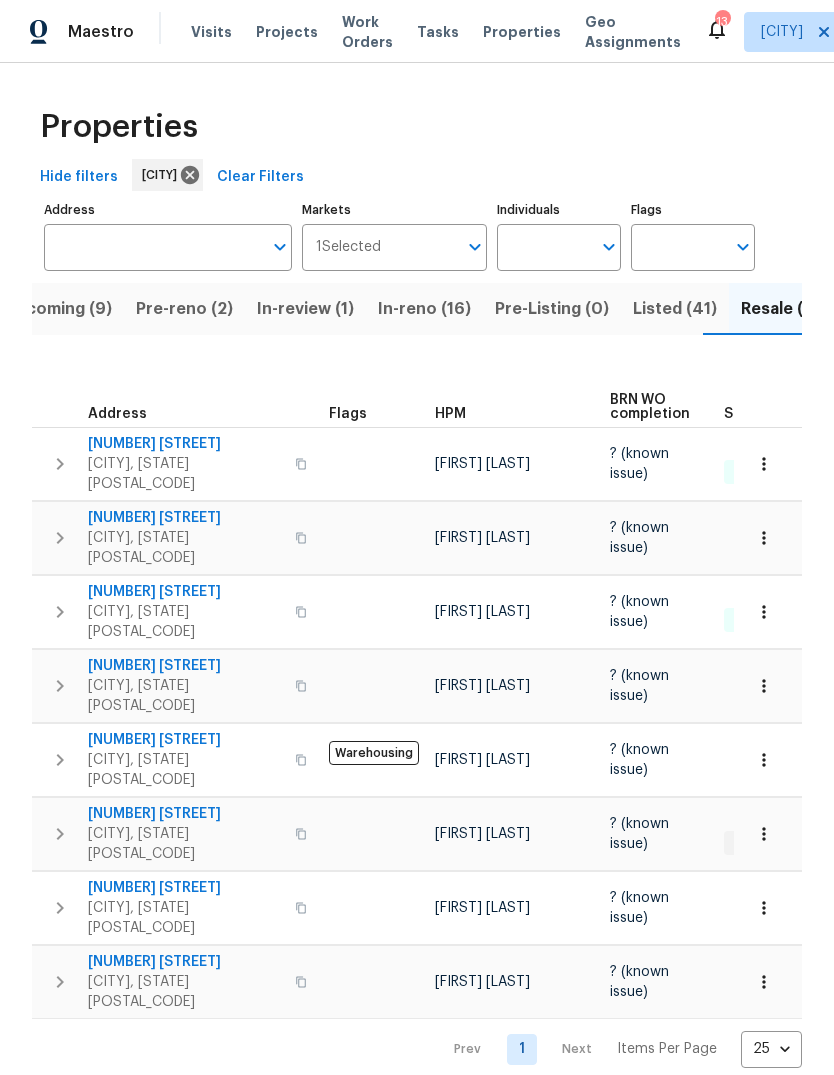 click on "HPM" at bounding box center [450, 414] 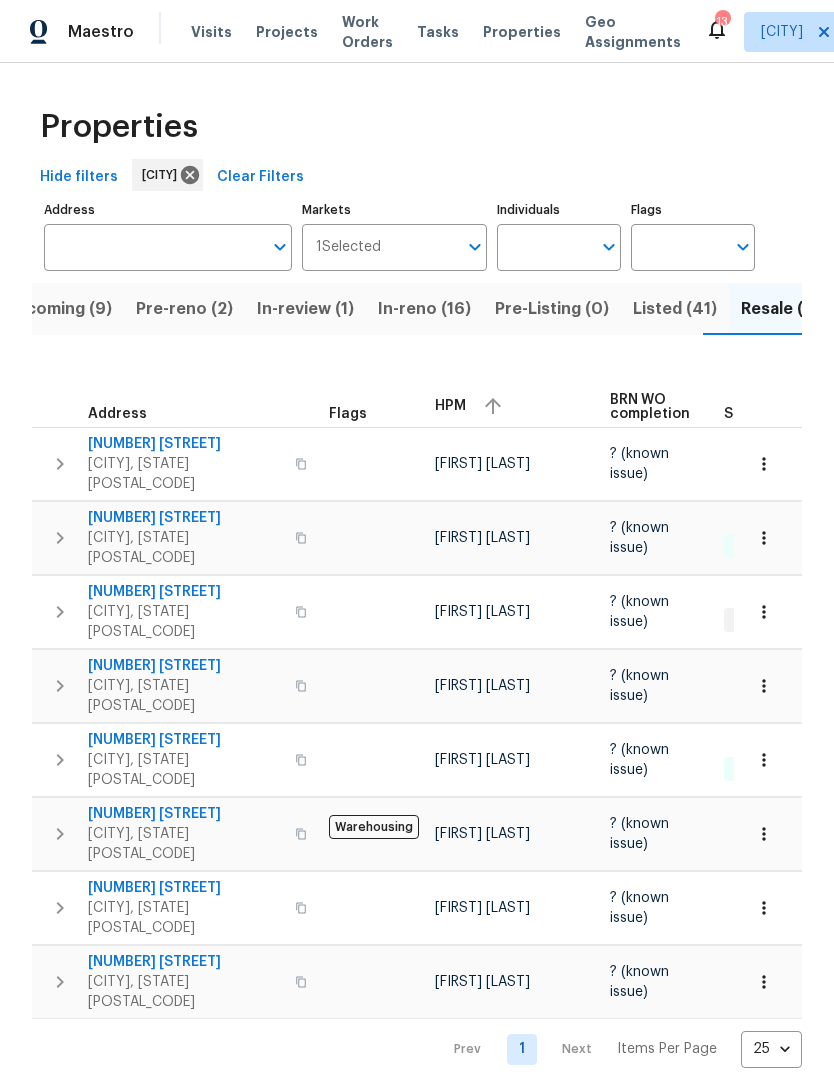 click on "HPM" at bounding box center (514, 406) 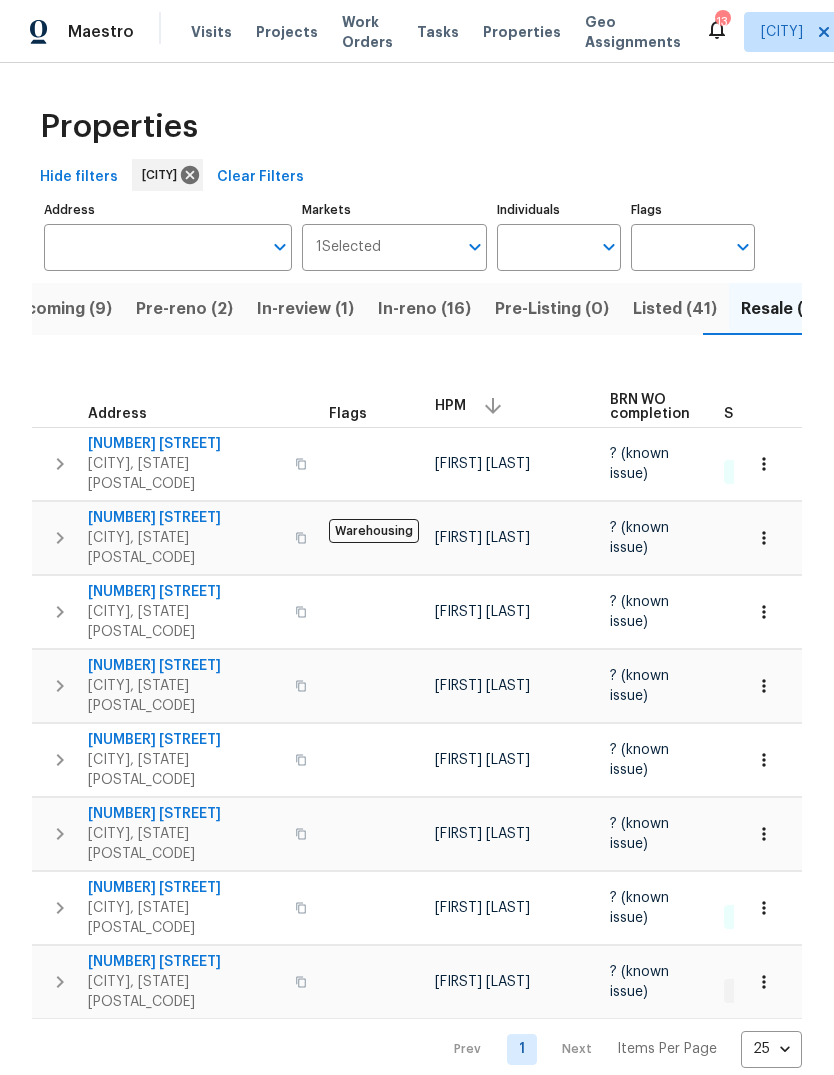 scroll, scrollTop: 0, scrollLeft: 0, axis: both 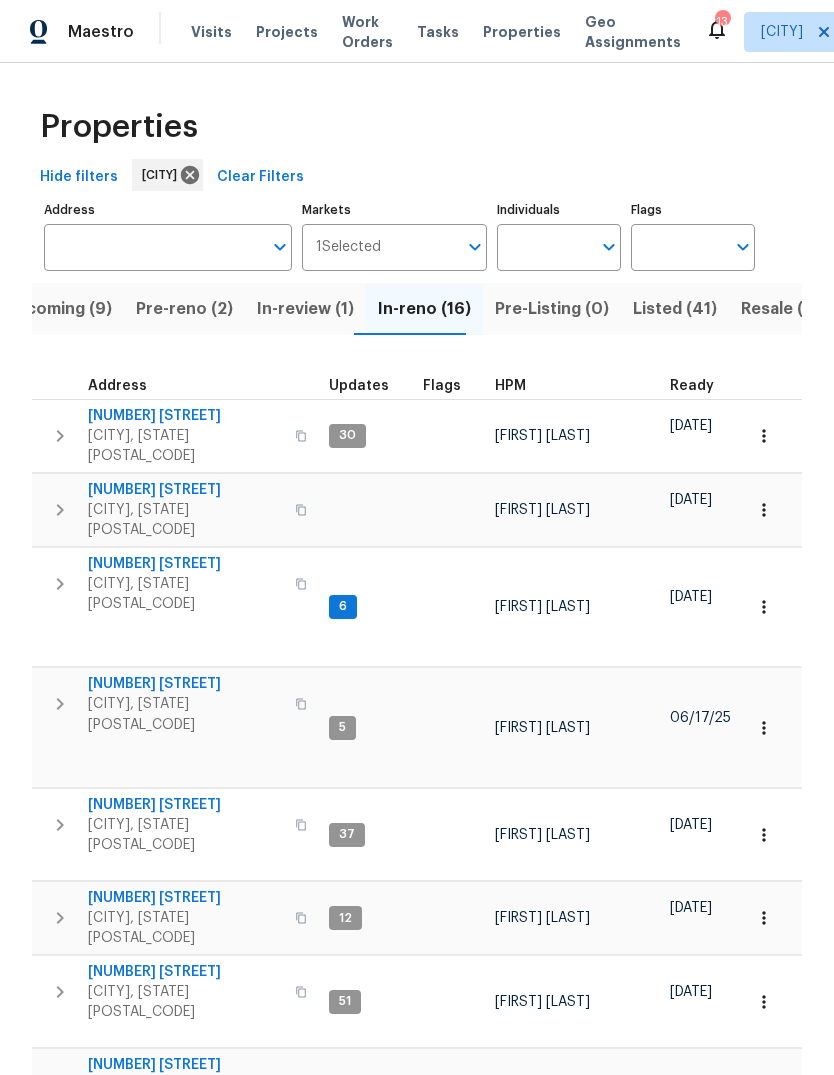 click on "9121 Niger Dr" at bounding box center (185, 564) 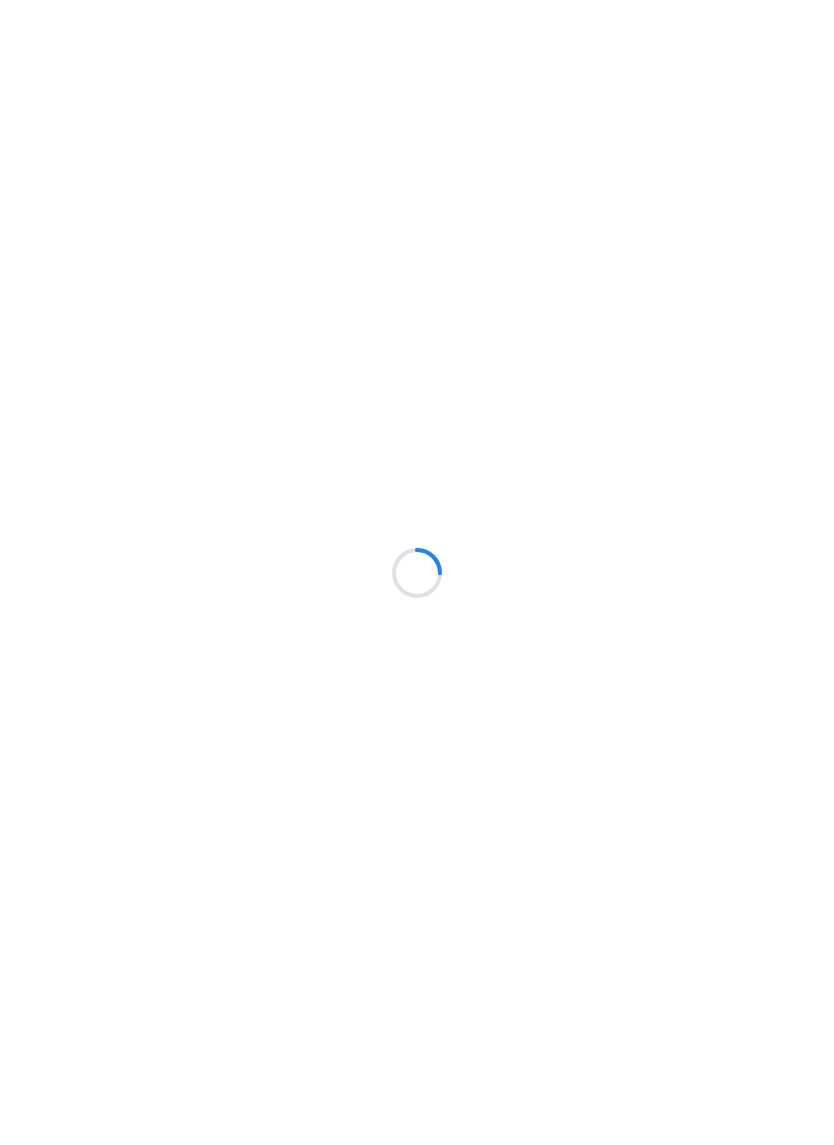 scroll, scrollTop: 0, scrollLeft: 0, axis: both 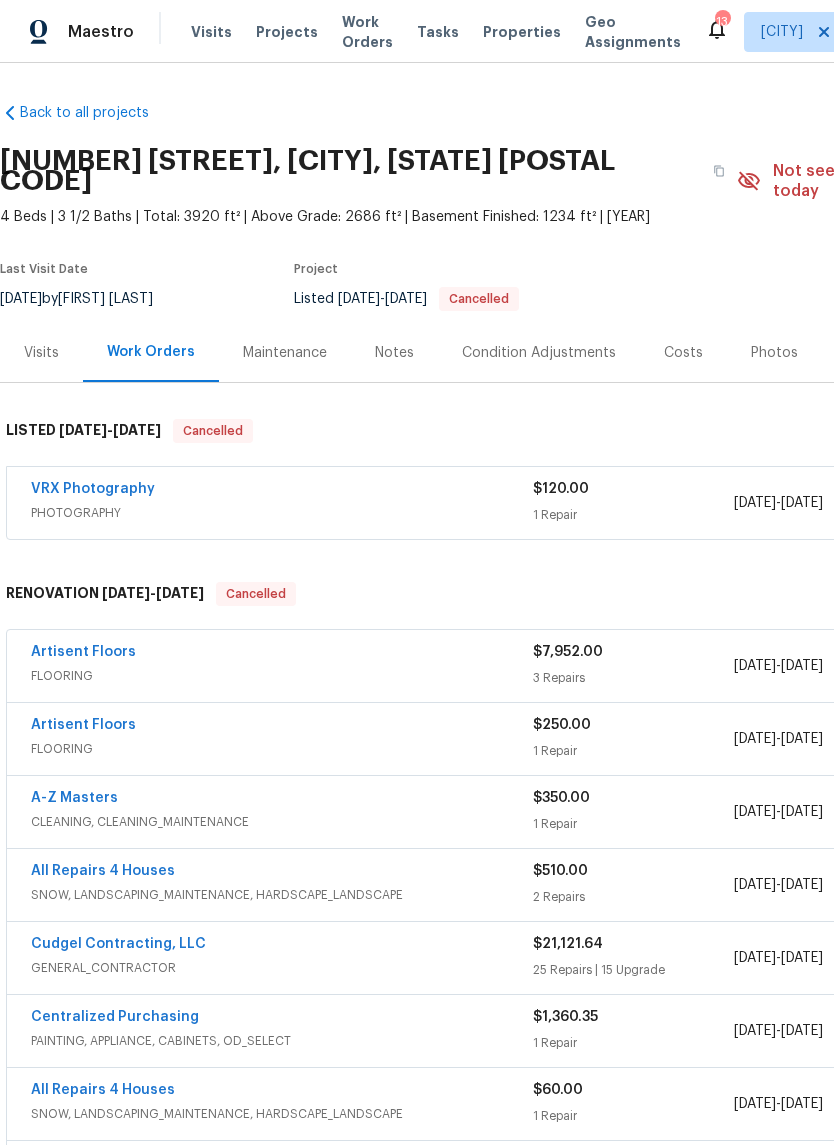 click on "Notes" at bounding box center (394, 353) 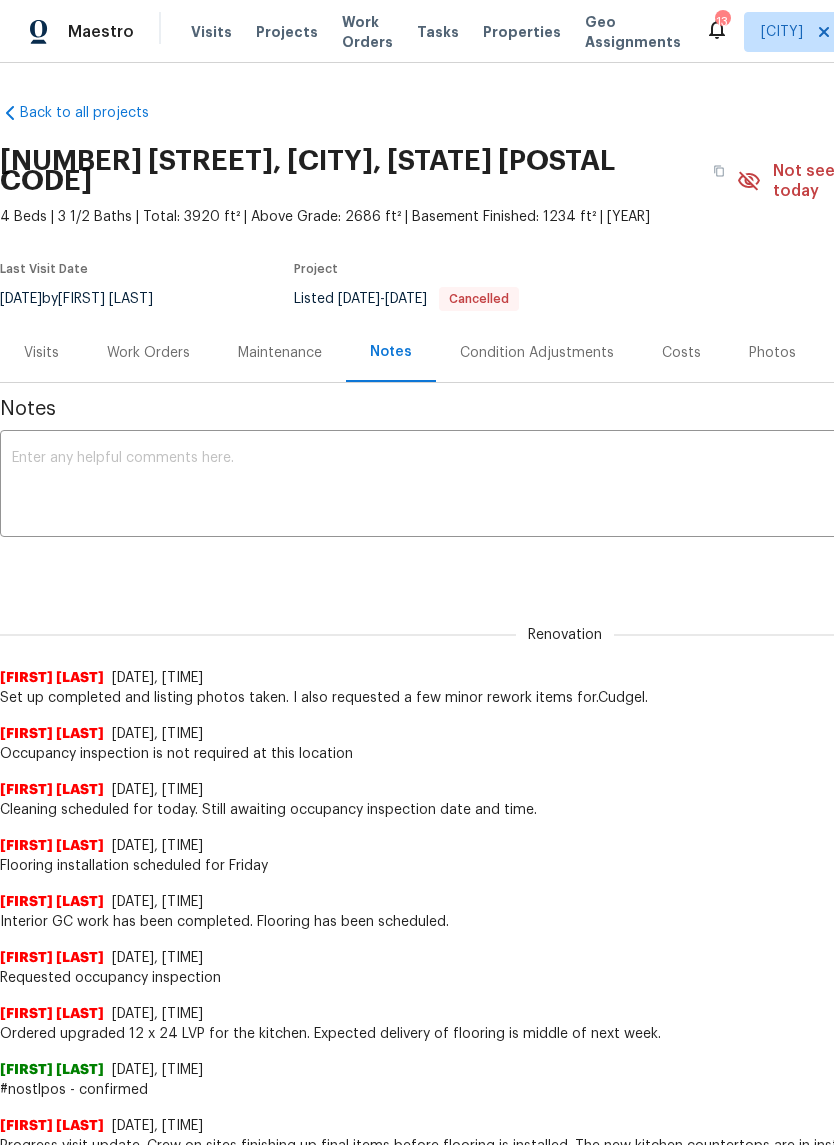 click on "Work Orders" at bounding box center (148, 353) 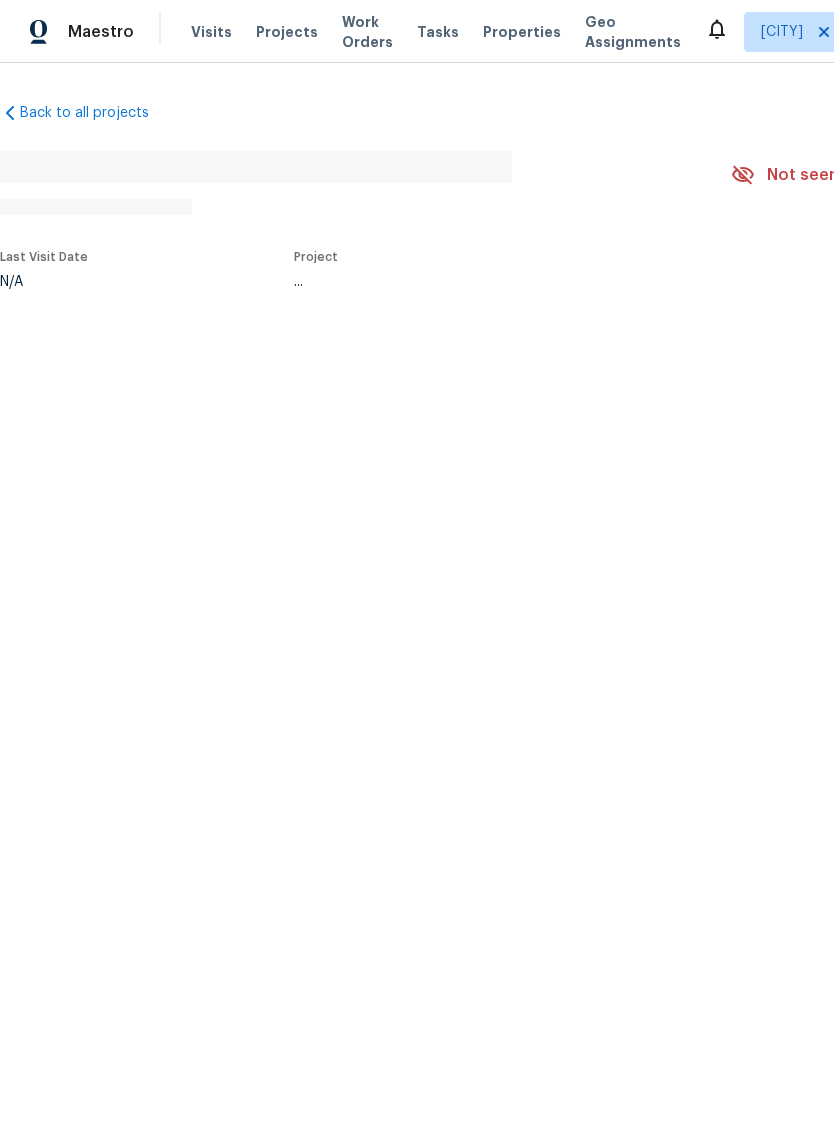 scroll, scrollTop: 0, scrollLeft: 0, axis: both 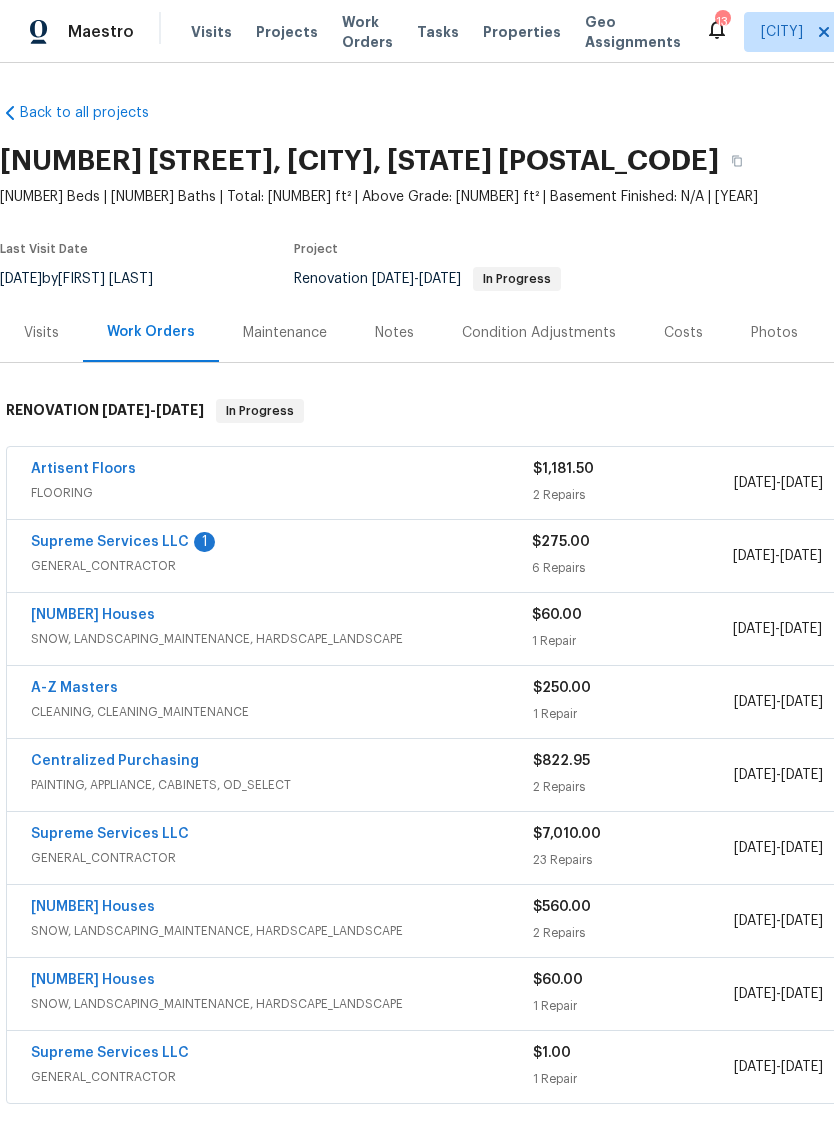 click on "Supreme Services LLC" at bounding box center [110, 542] 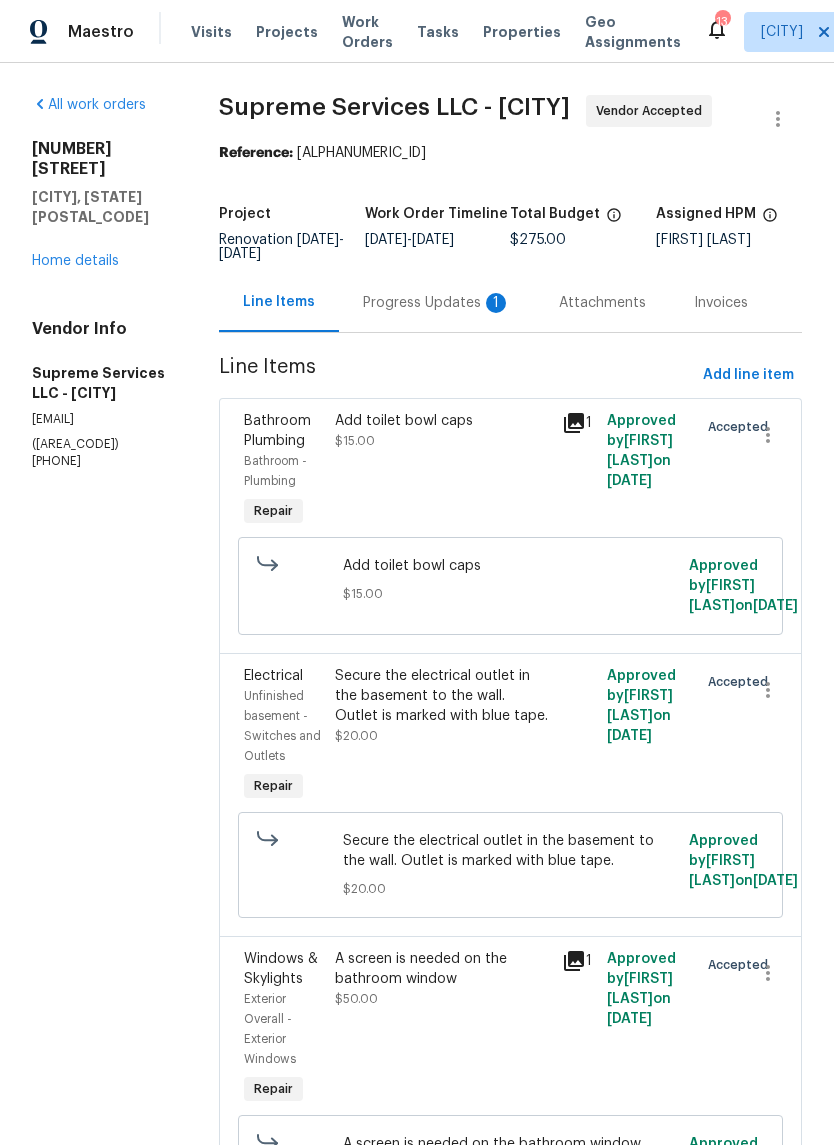 click on "Progress Updates 1" at bounding box center (437, 302) 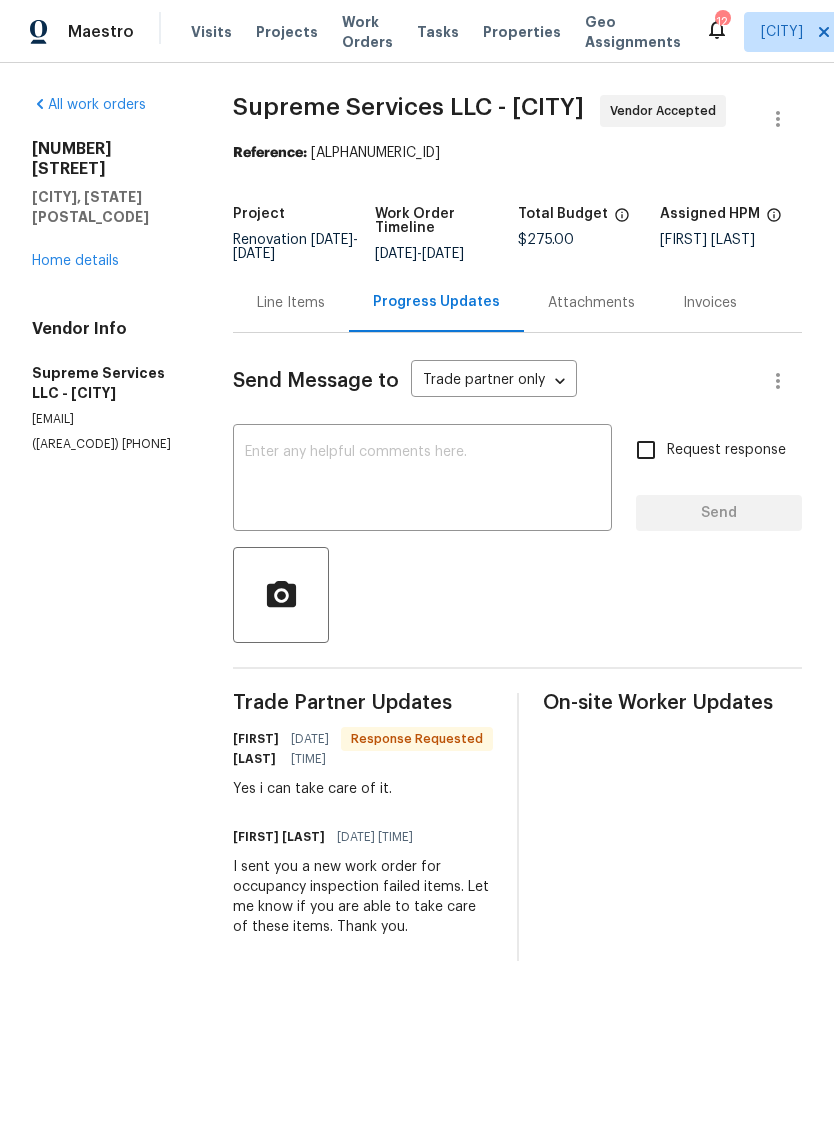 click at bounding box center (422, 480) 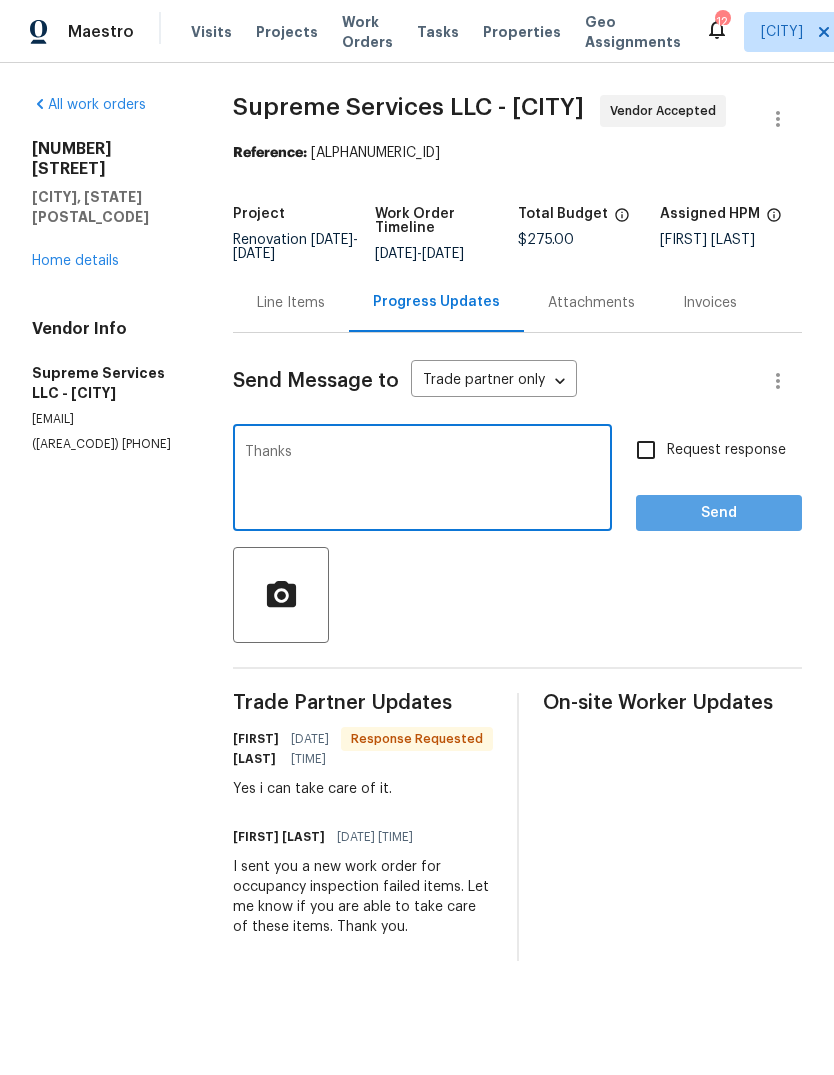type on "Thanks" 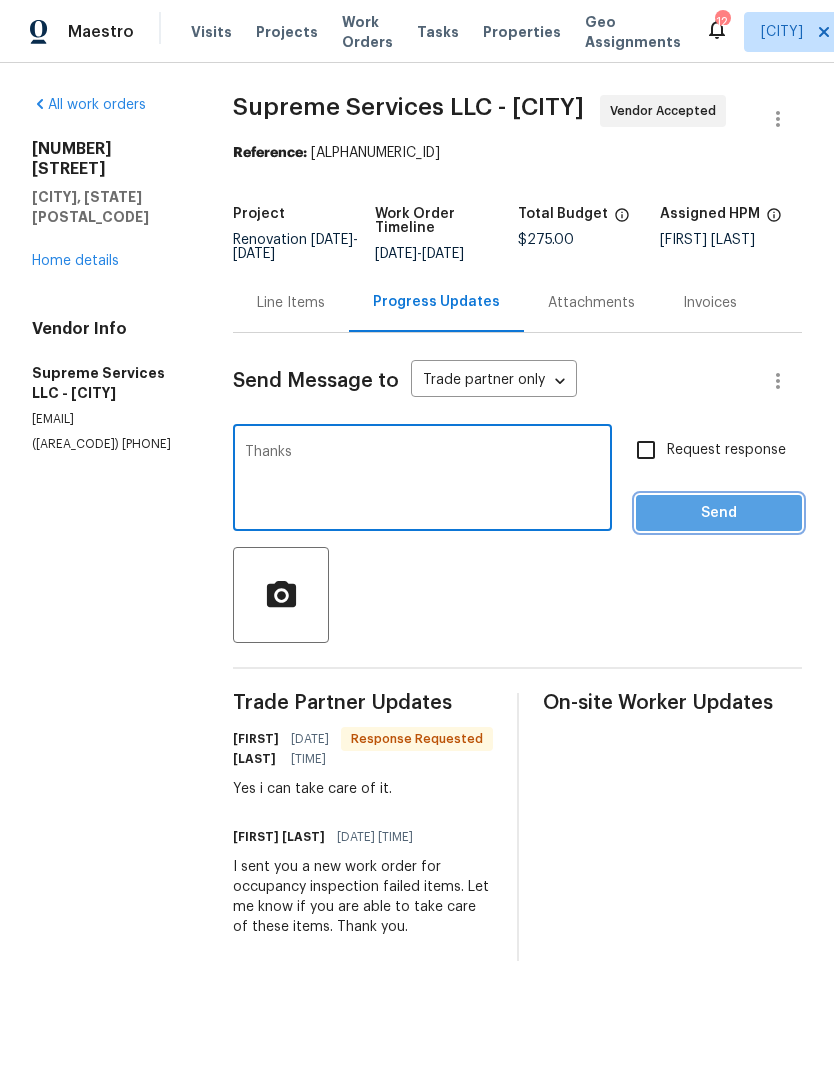 click on "Send" at bounding box center [719, 513] 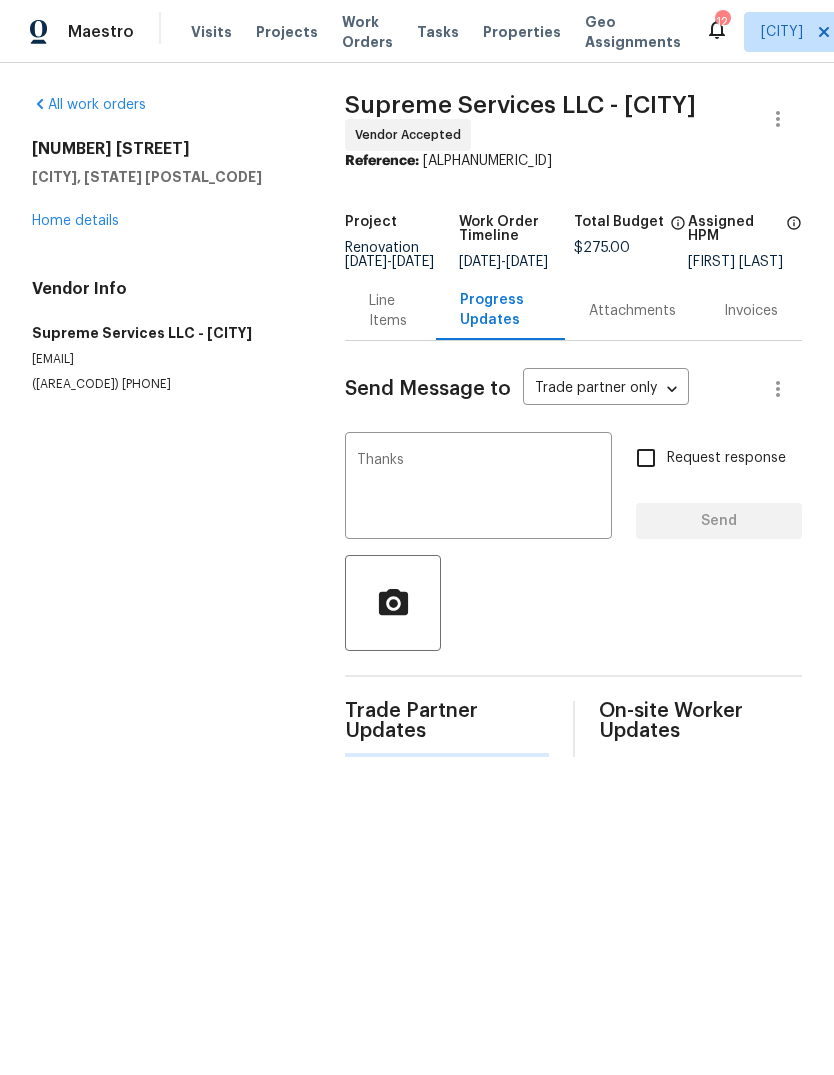 type 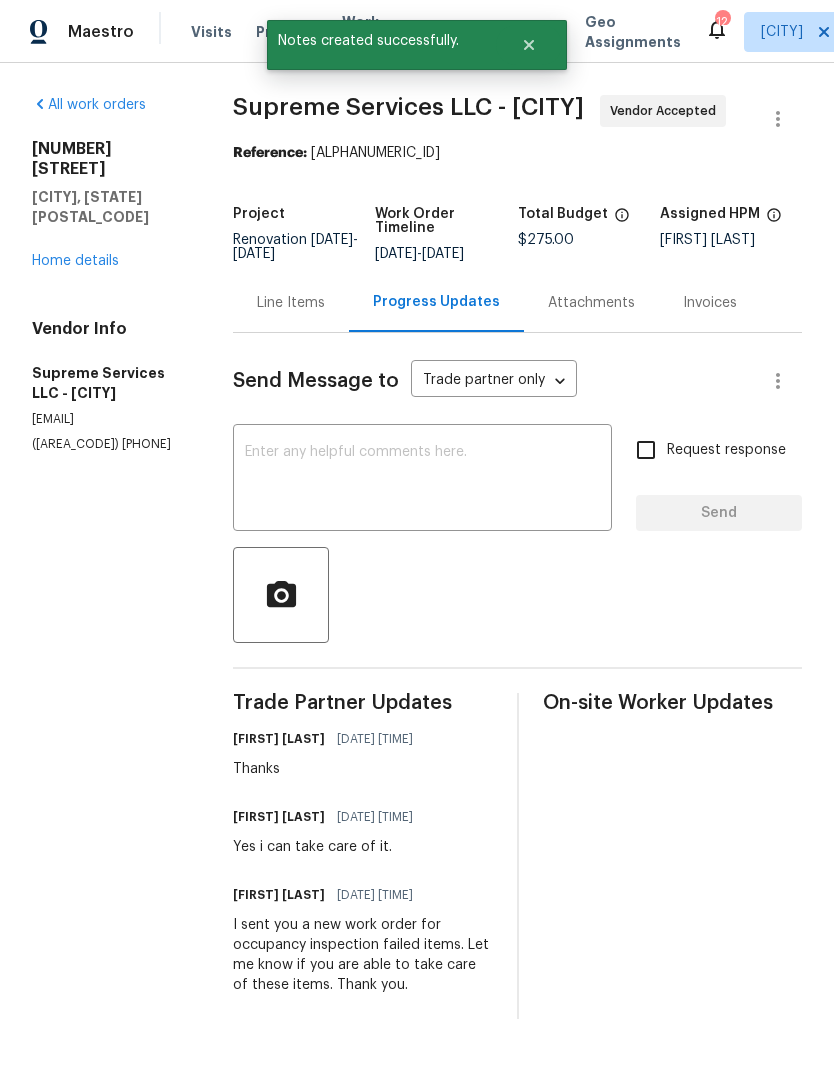 click on "Line Items" at bounding box center [291, 303] 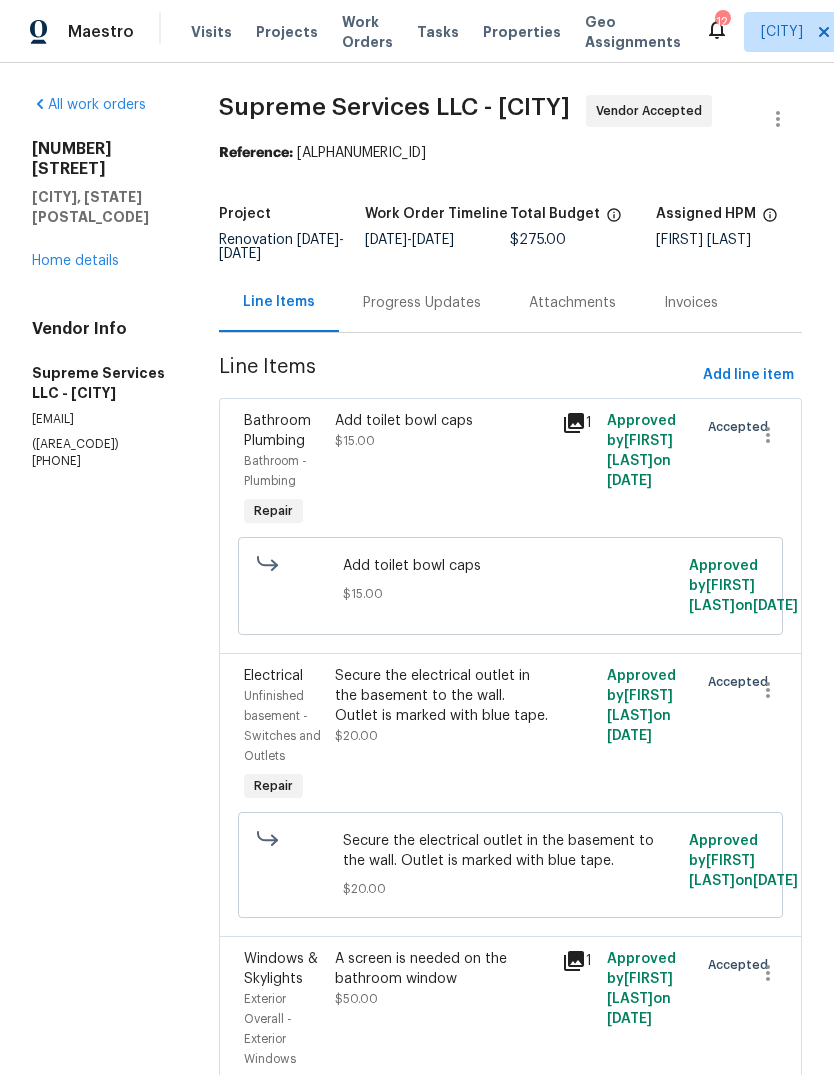 scroll, scrollTop: 0, scrollLeft: 0, axis: both 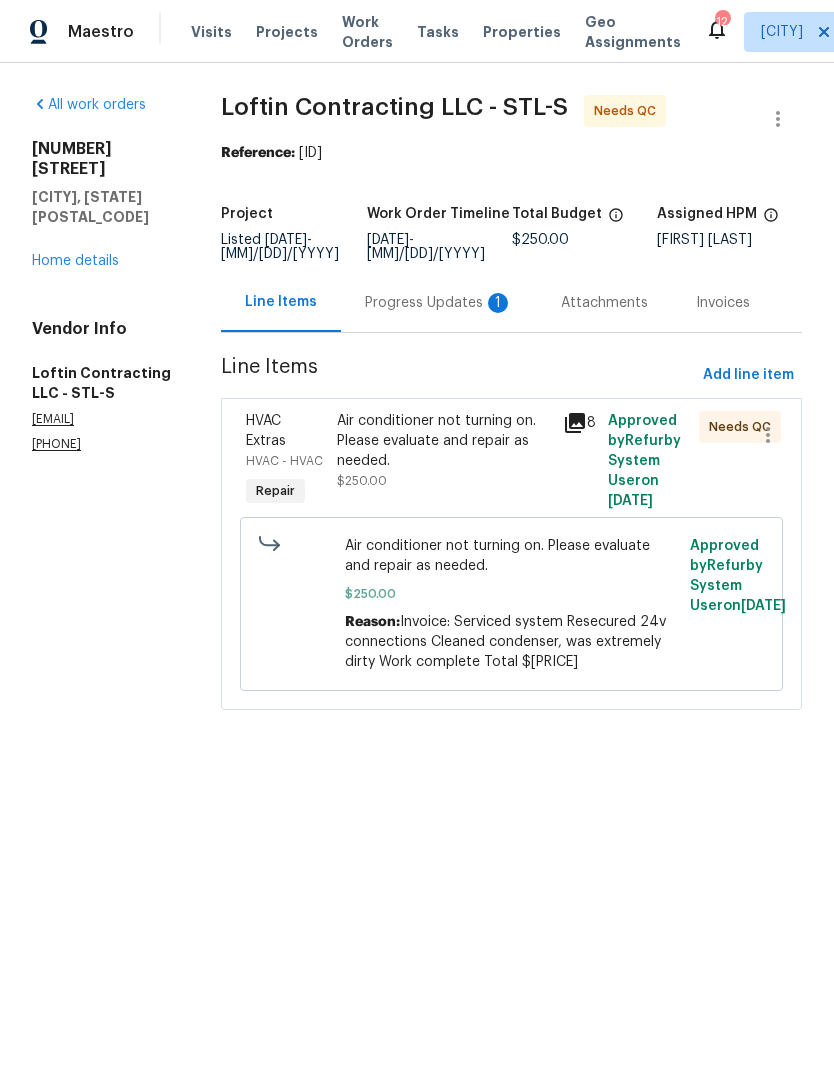 click on "Projects" at bounding box center (287, 32) 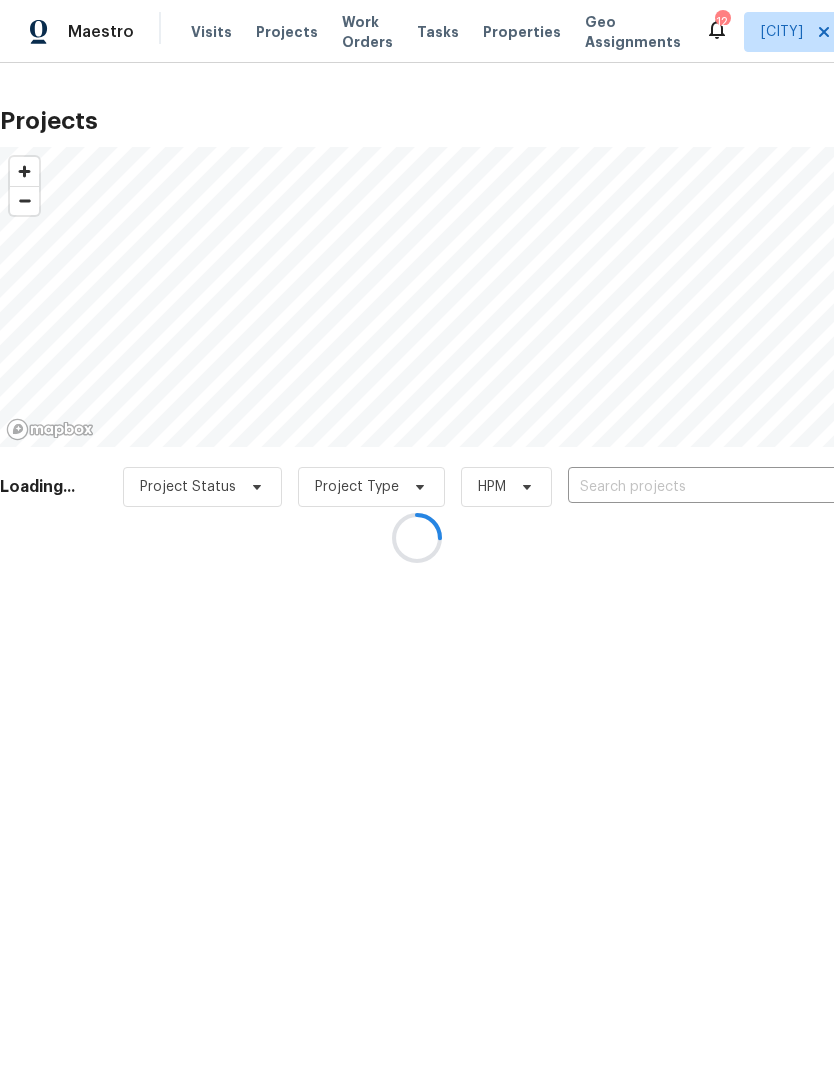 click at bounding box center (417, 537) 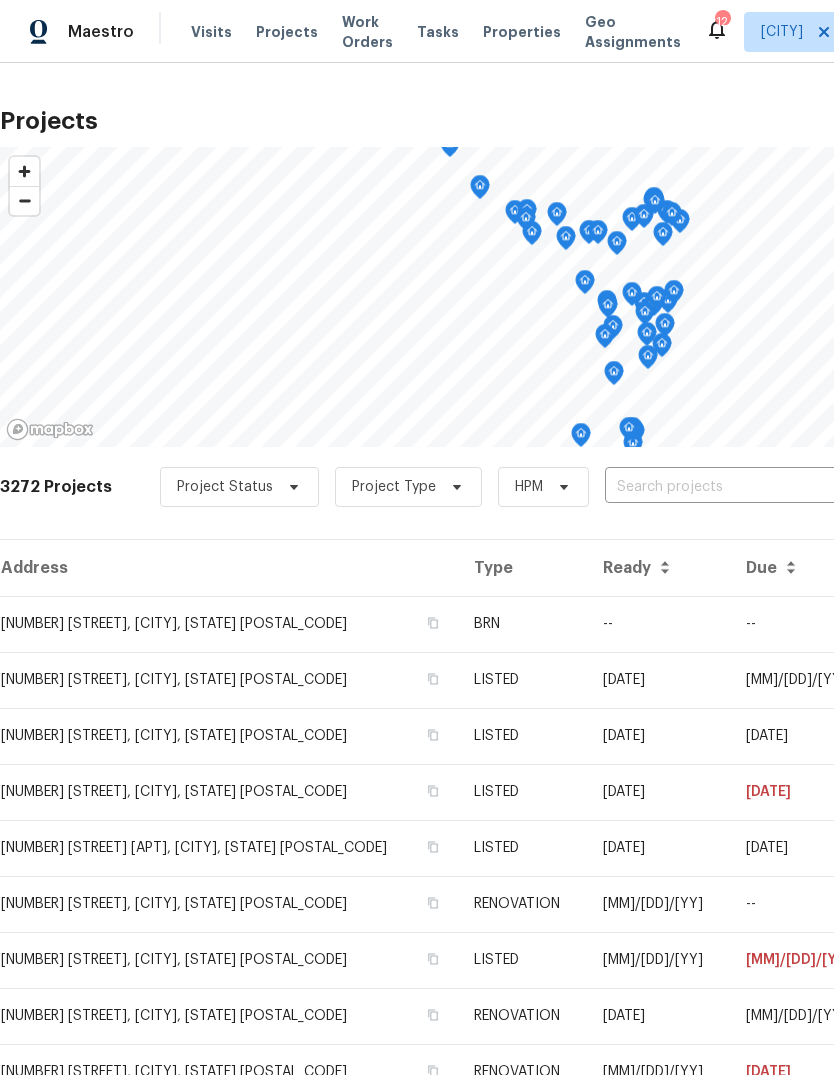 click at bounding box center (719, 487) 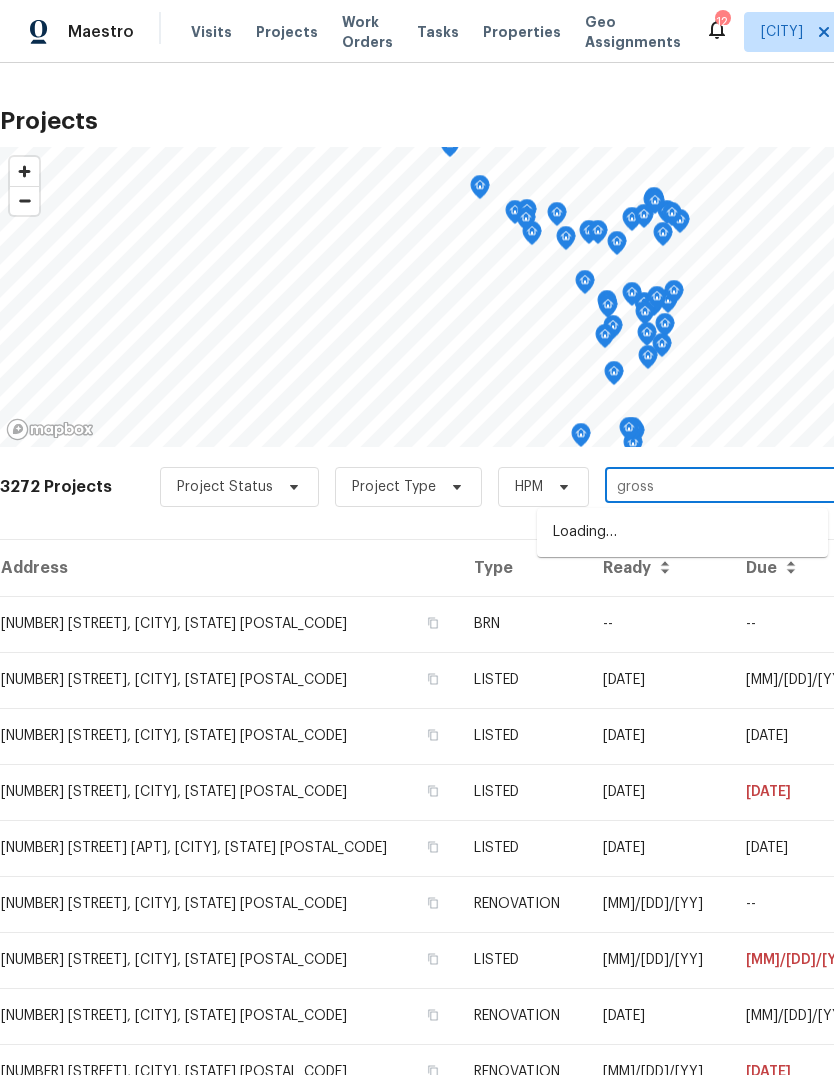 type on "gross" 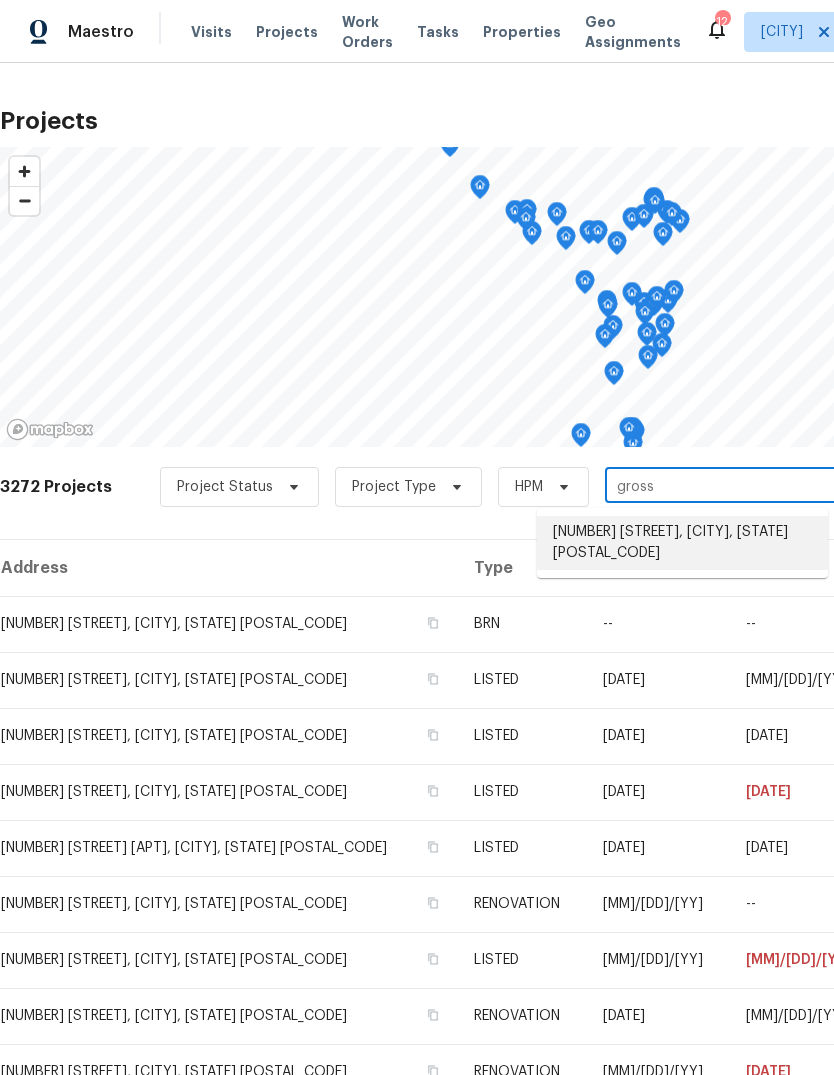 click on "2381 Gross Point Ln, Wildwood, MO 63011" at bounding box center (682, 543) 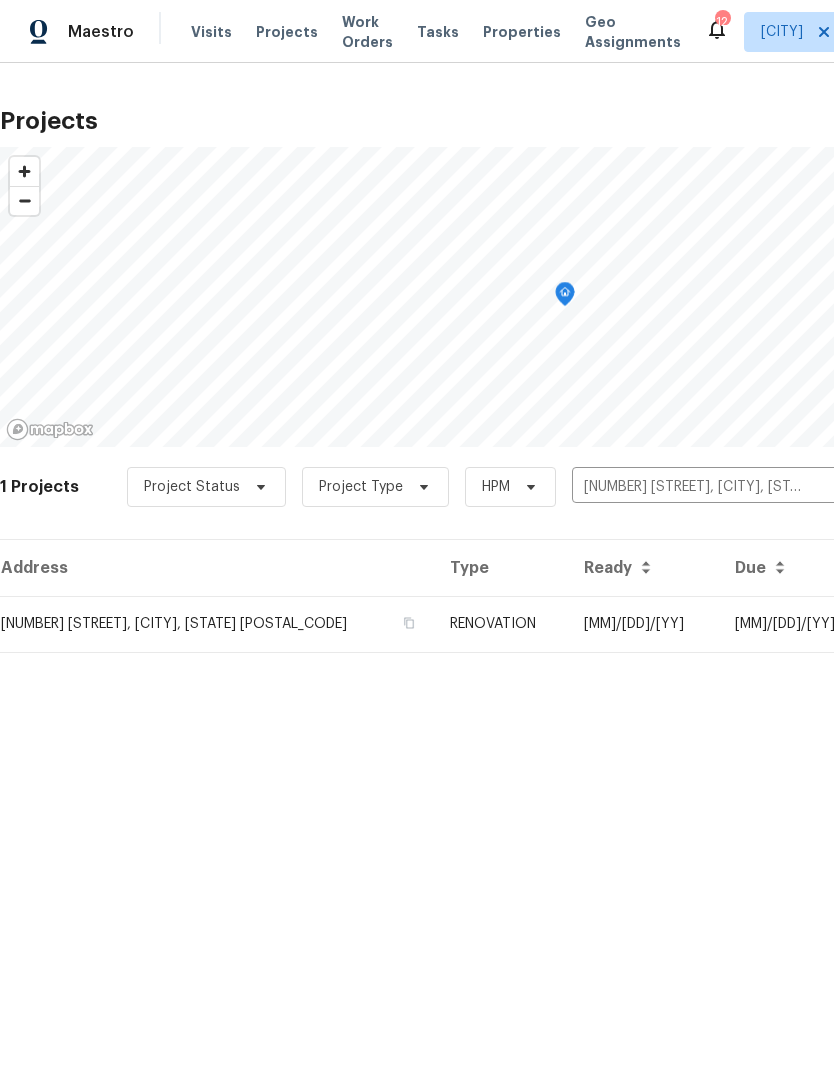 click on "RENOVATION" at bounding box center (501, 624) 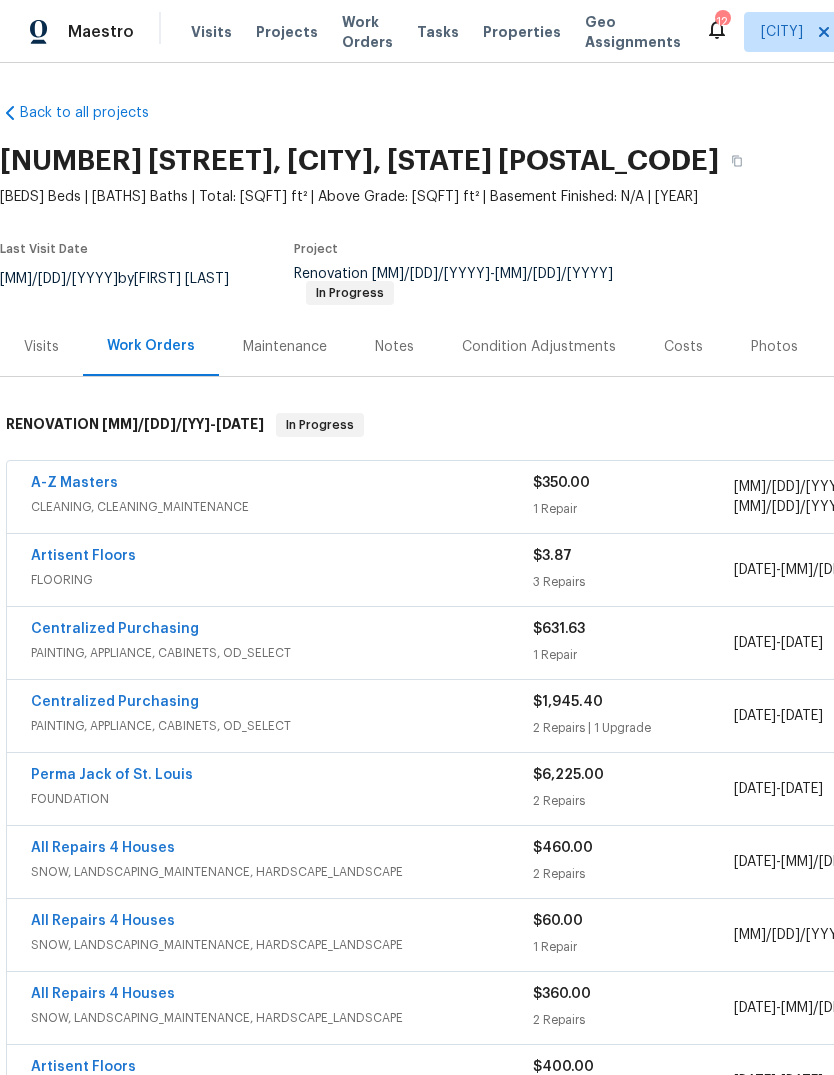 scroll, scrollTop: 0, scrollLeft: 0, axis: both 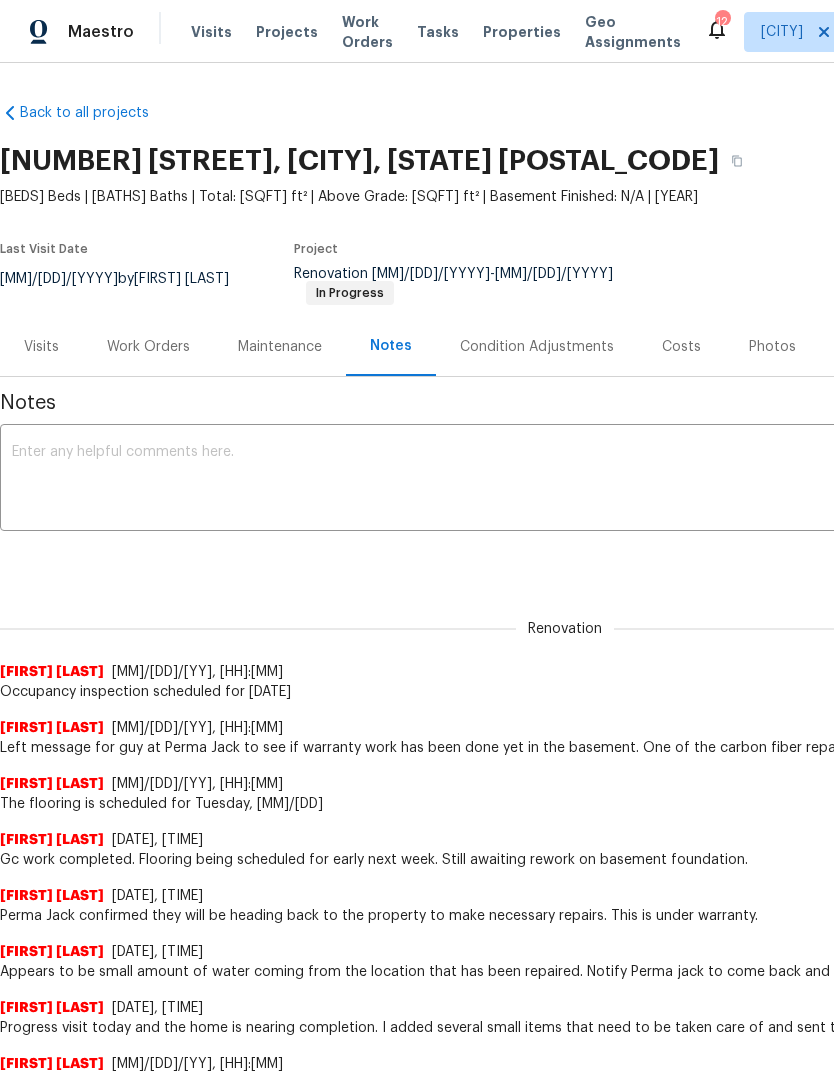 click on "Work Orders" at bounding box center (148, 347) 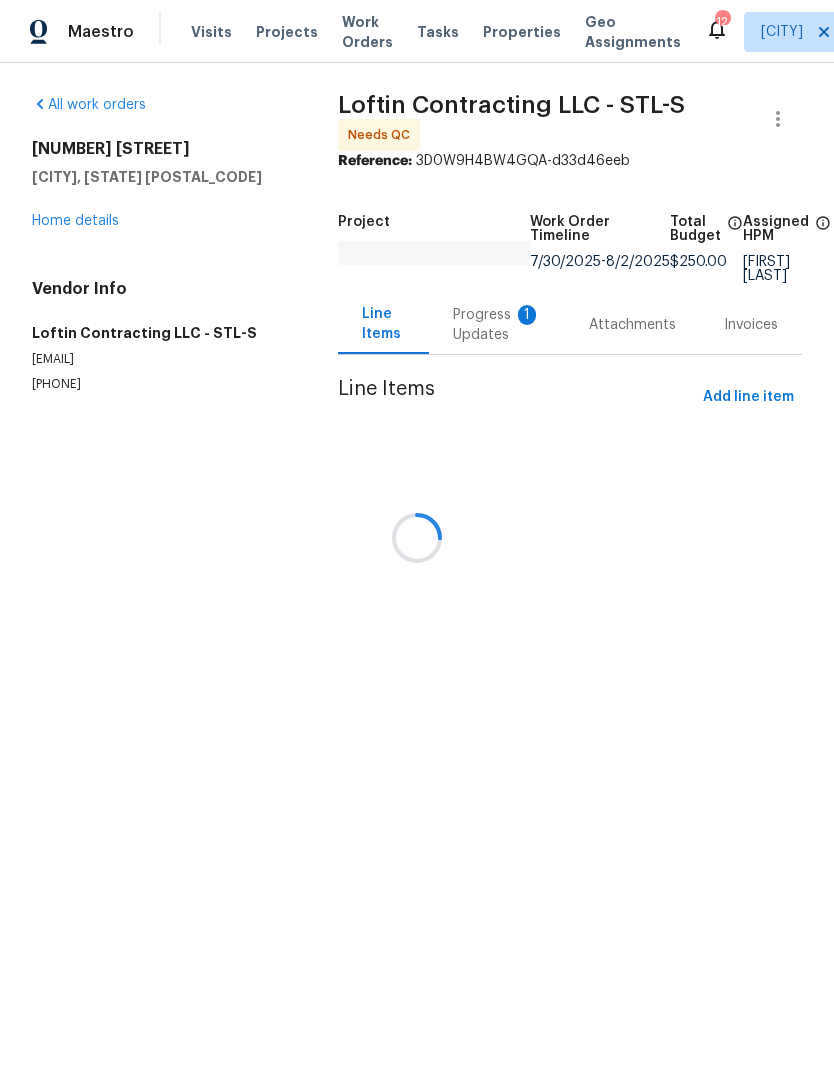 scroll, scrollTop: 0, scrollLeft: 0, axis: both 